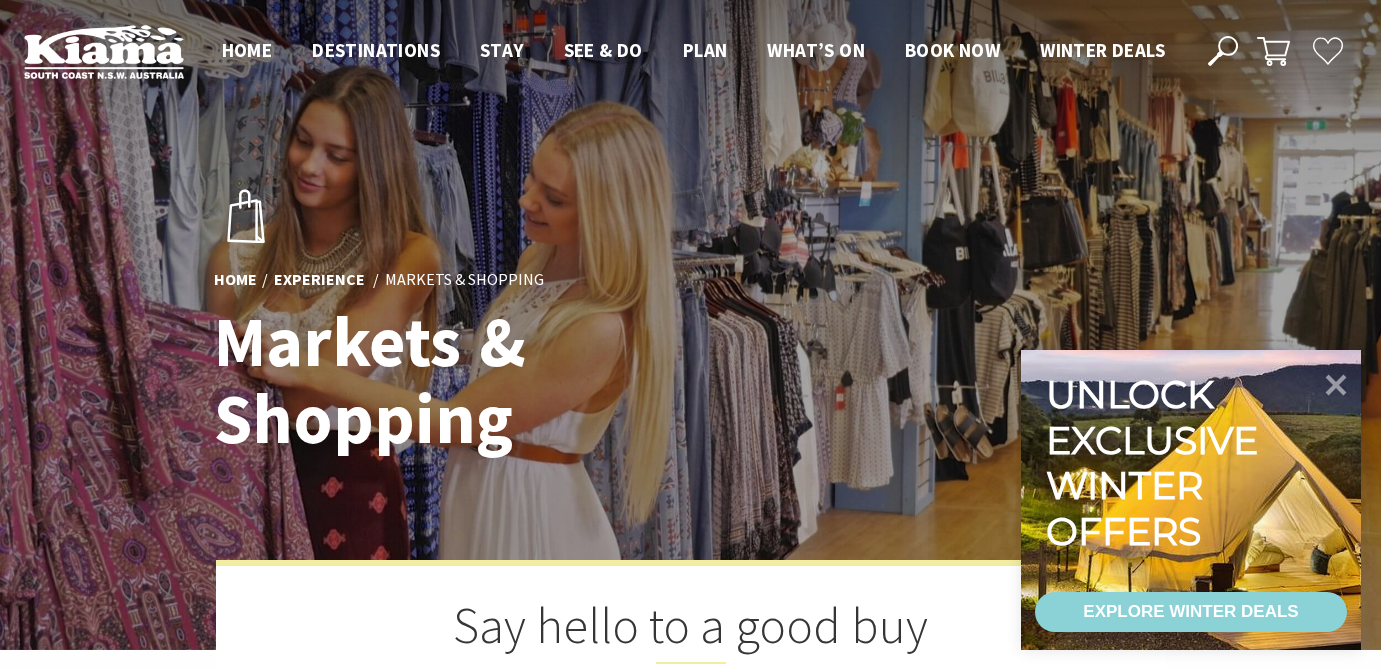 scroll, scrollTop: 0, scrollLeft: 0, axis: both 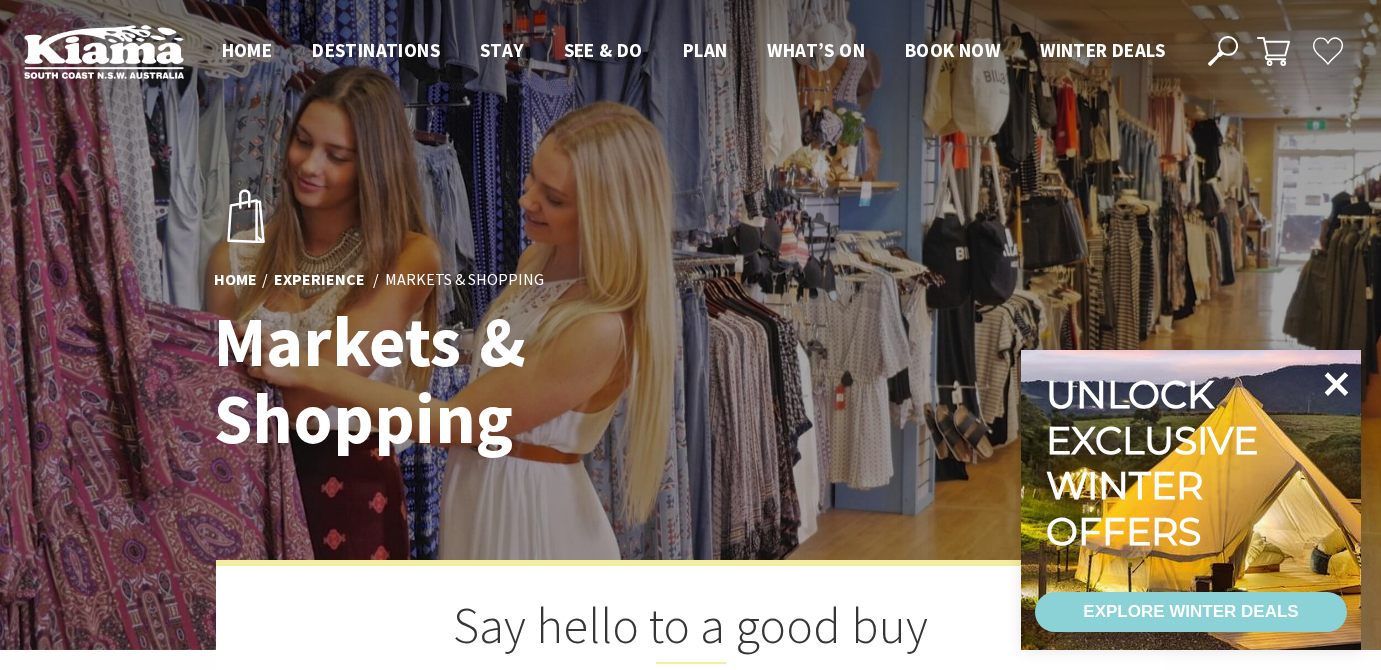 click 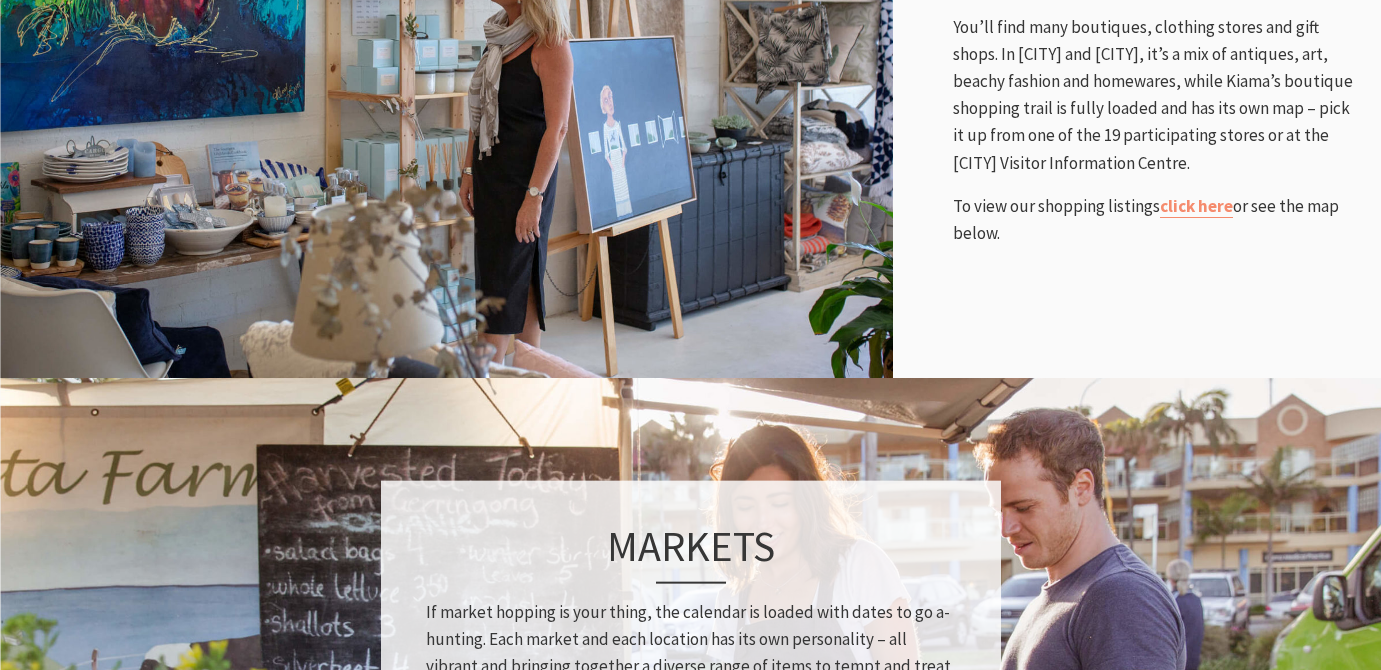 scroll, scrollTop: 1094, scrollLeft: 0, axis: vertical 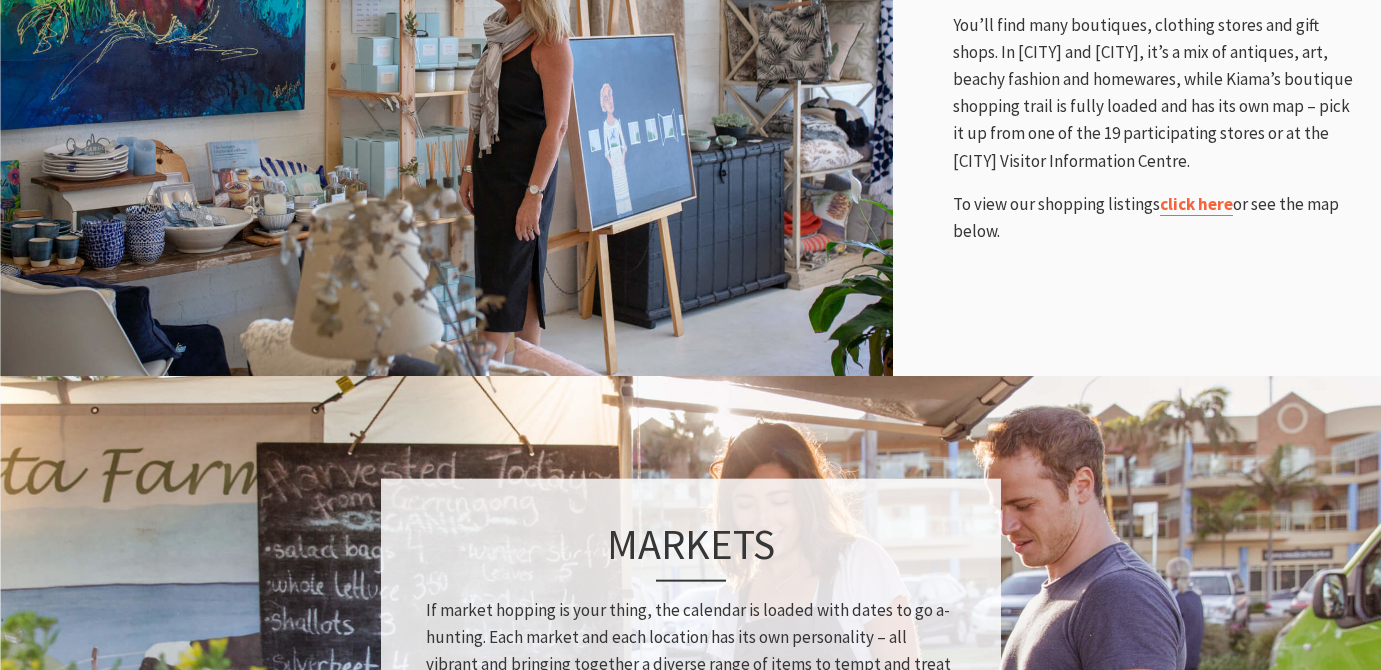 click on "click here" at bounding box center (1196, 204) 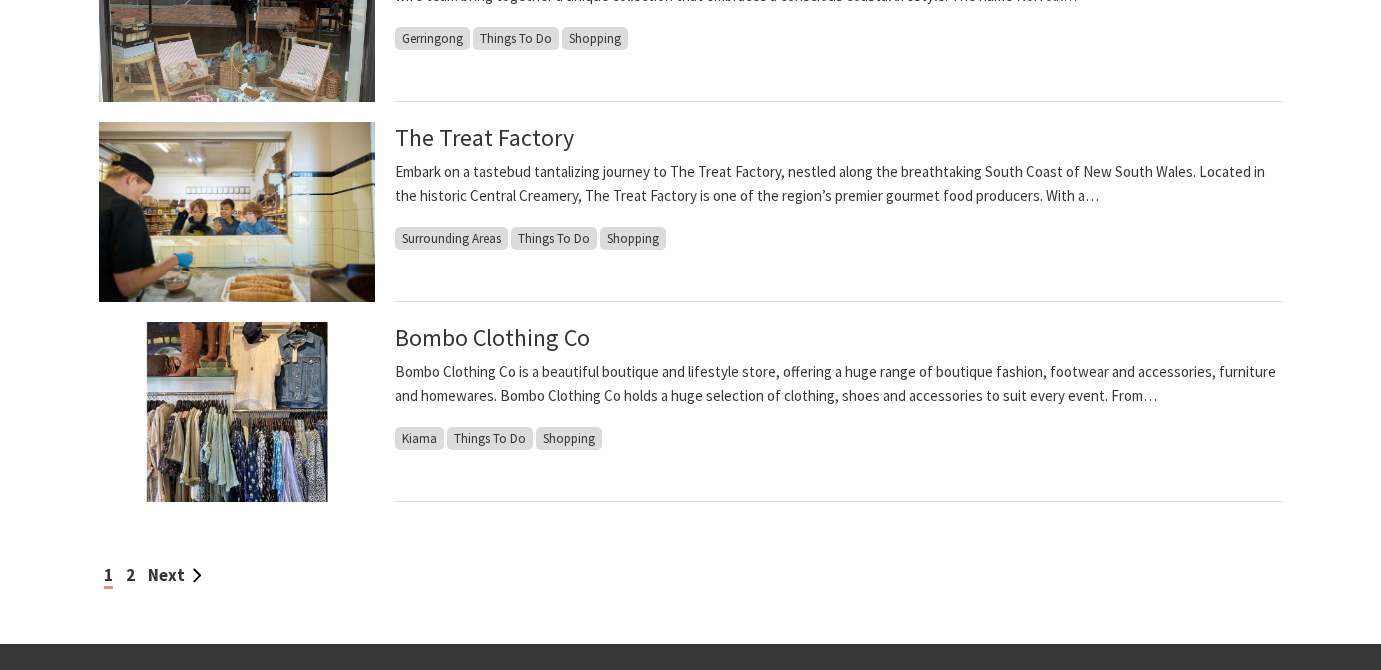 scroll, scrollTop: 1689, scrollLeft: 0, axis: vertical 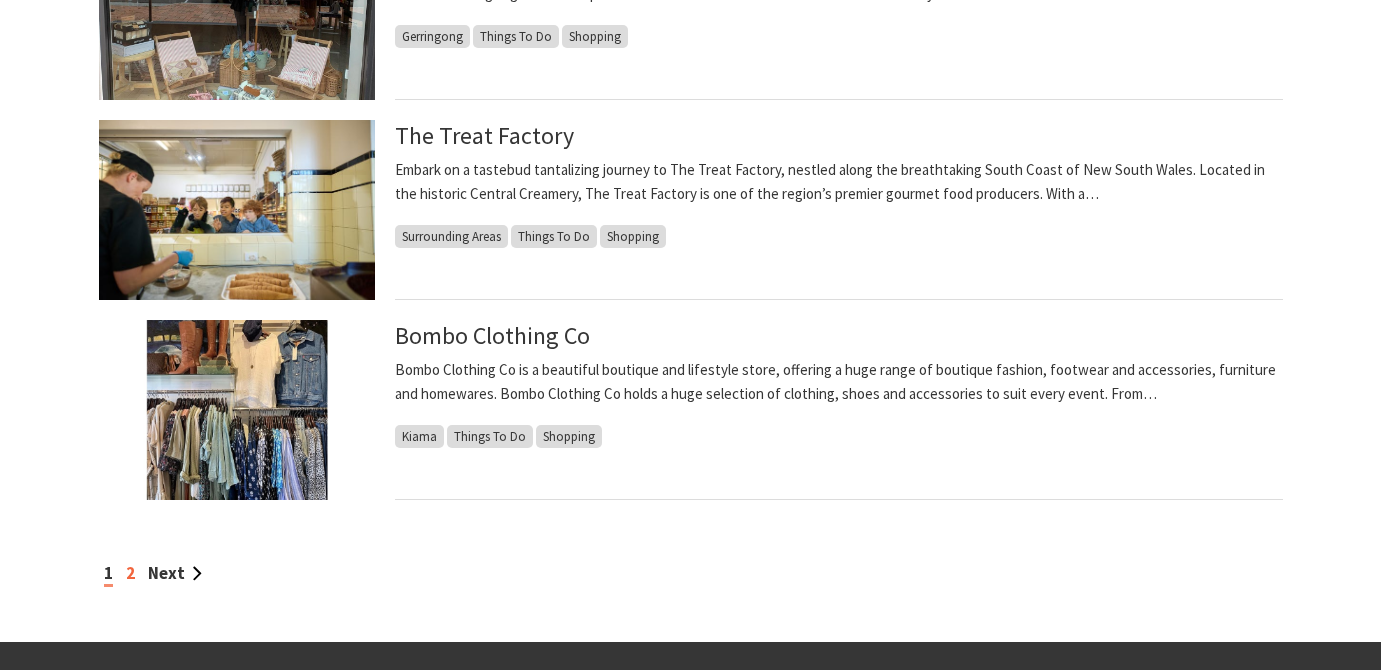 click on "2" at bounding box center (130, 573) 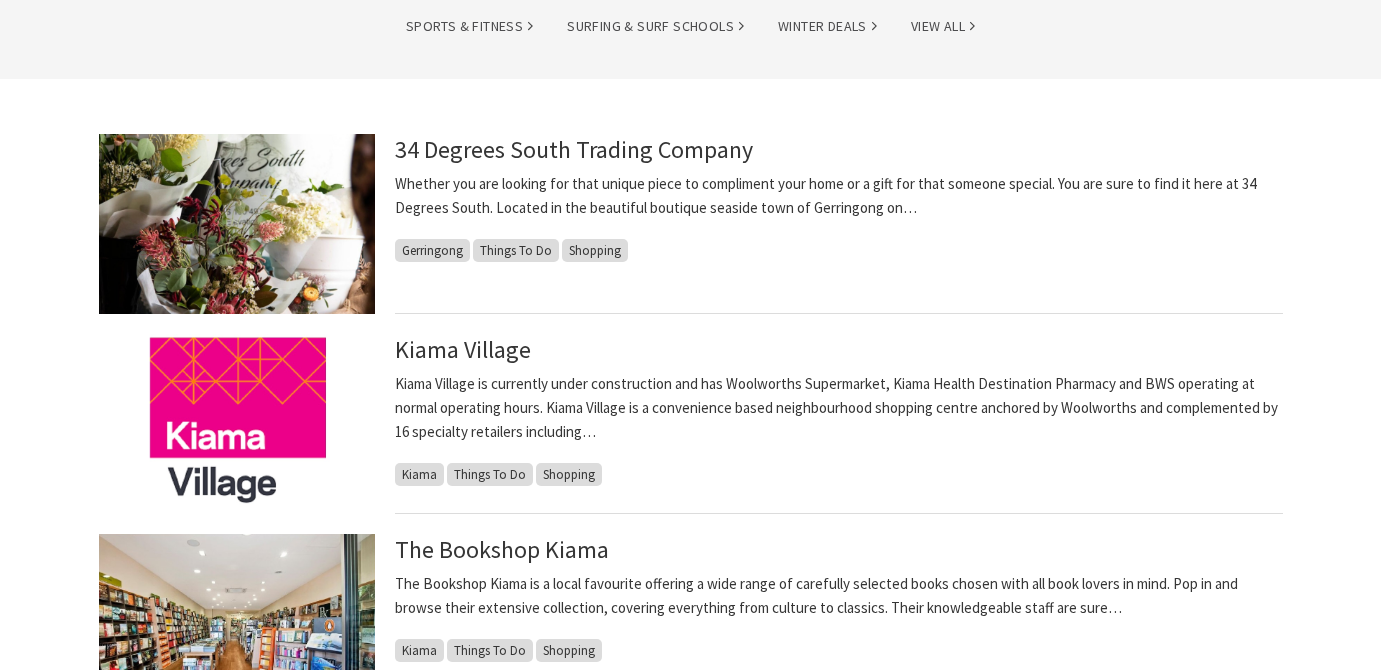 scroll, scrollTop: 470, scrollLeft: 0, axis: vertical 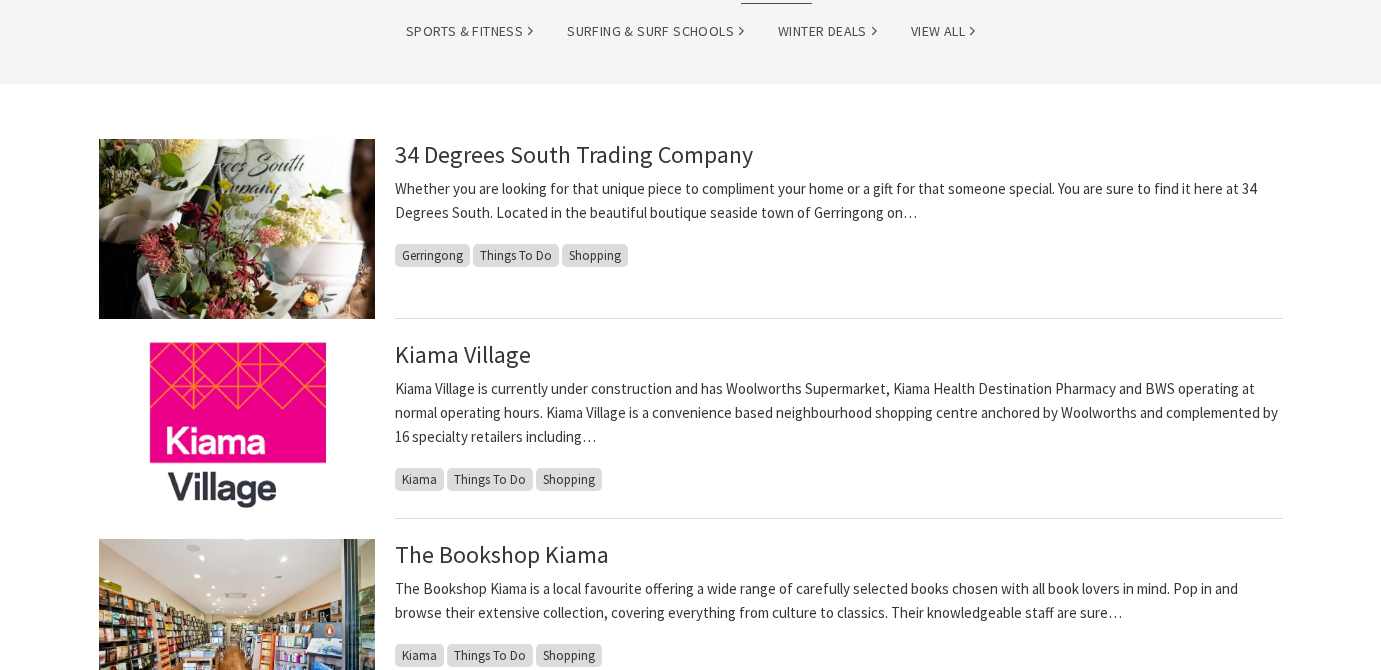 click at bounding box center (237, 229) 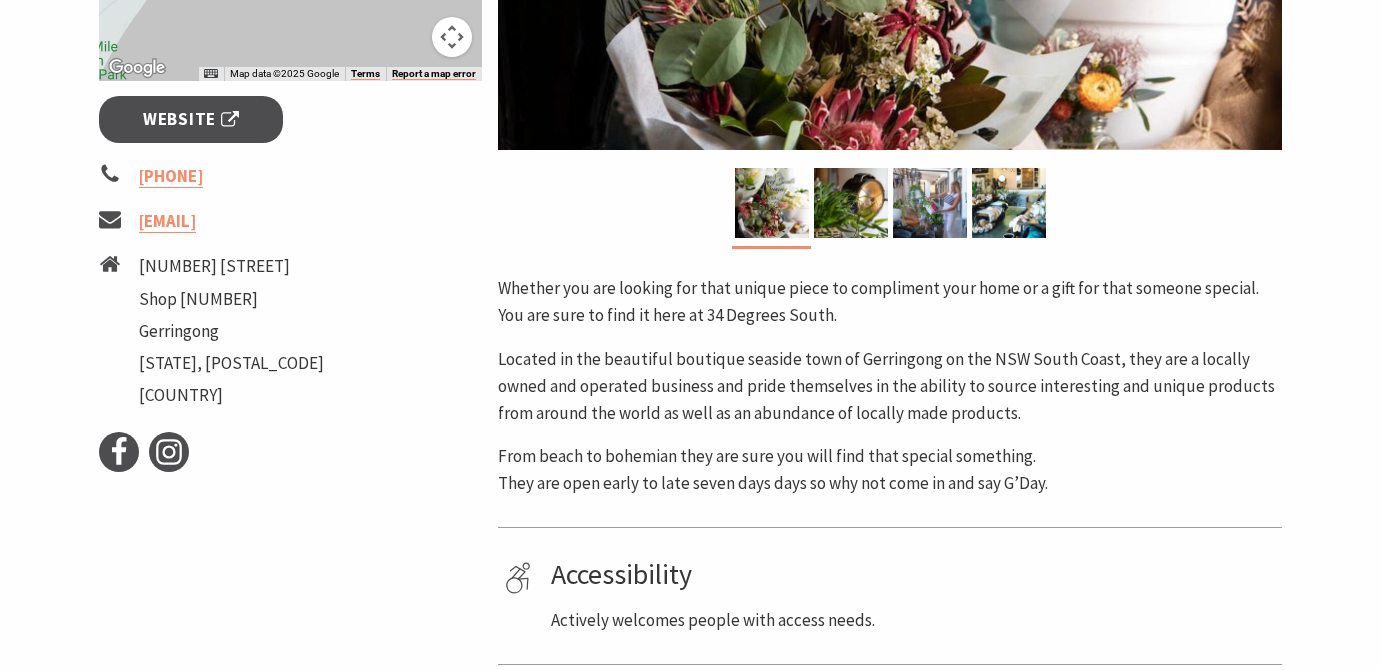 scroll, scrollTop: 733, scrollLeft: 0, axis: vertical 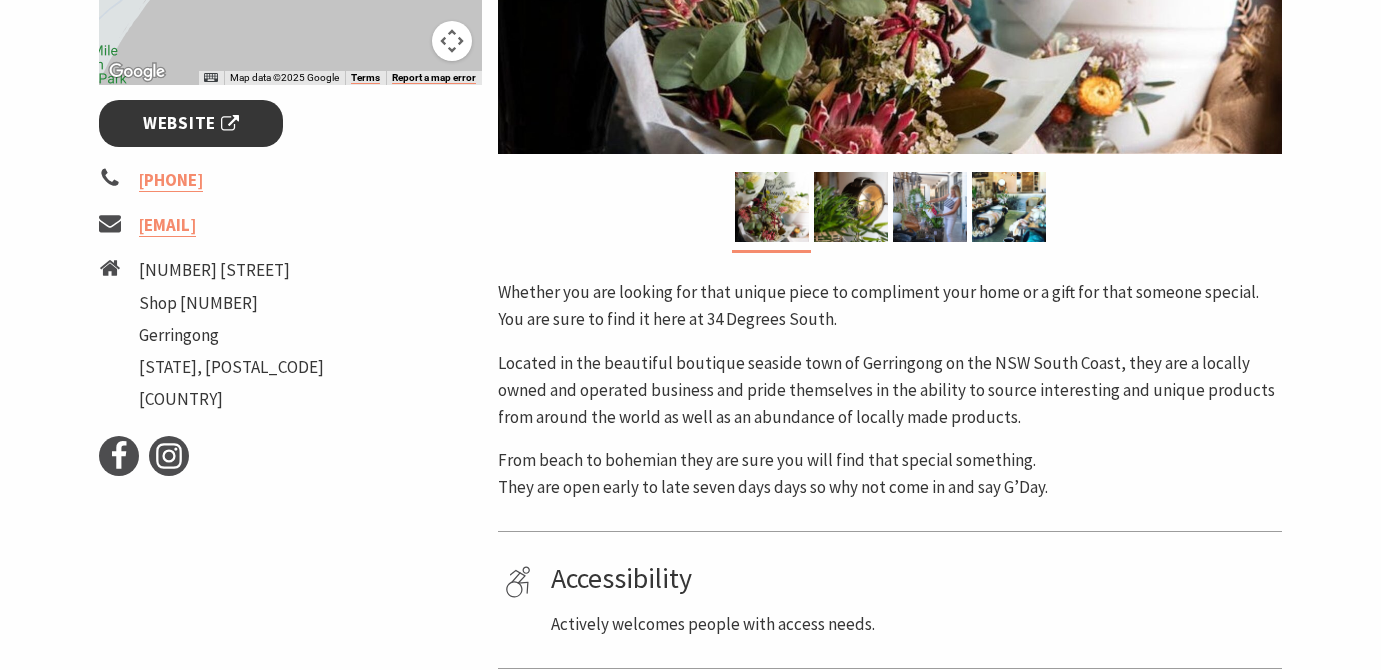 click on "Website" at bounding box center [191, 123] 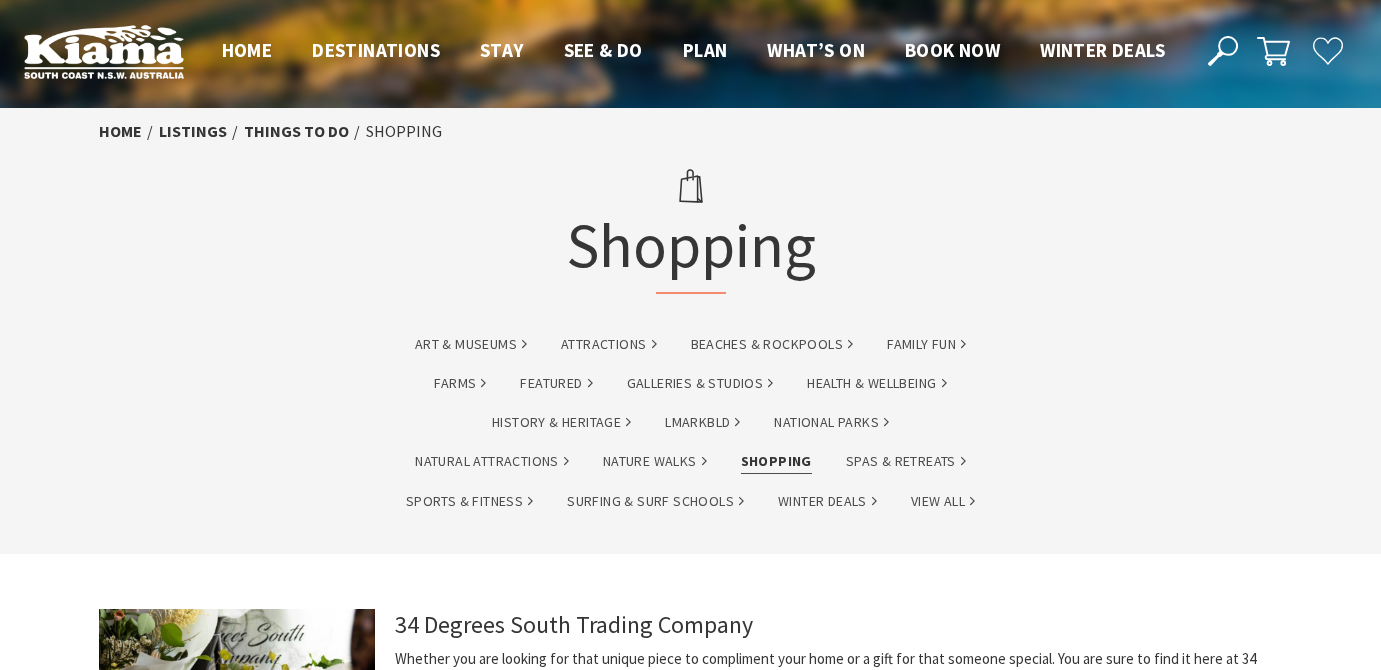 scroll, scrollTop: 470, scrollLeft: 0, axis: vertical 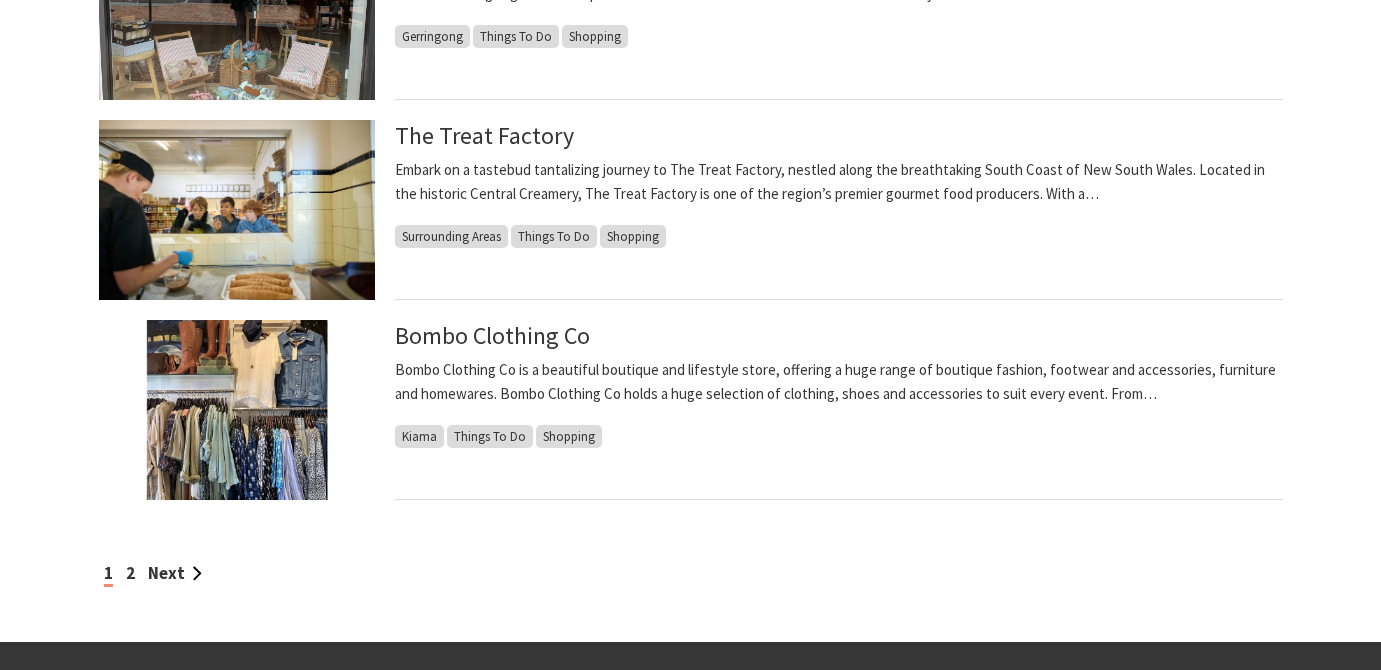 click at bounding box center (237, 410) 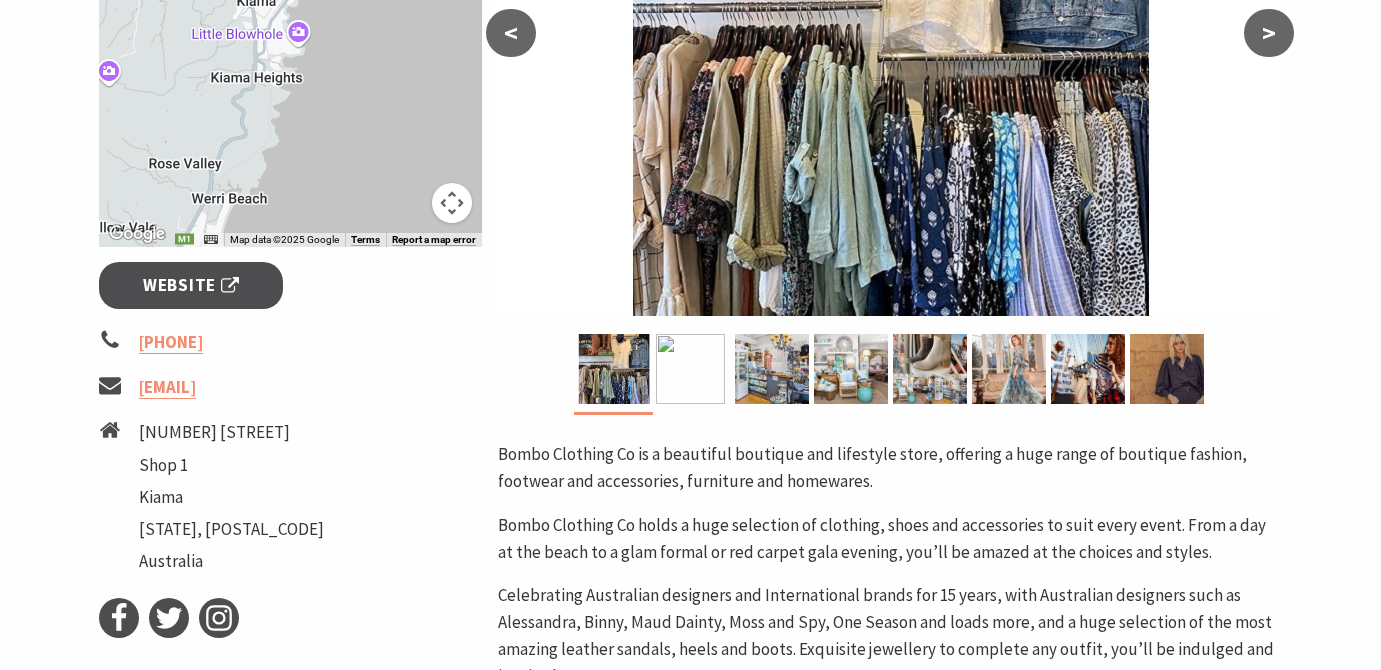 scroll, scrollTop: 574, scrollLeft: 0, axis: vertical 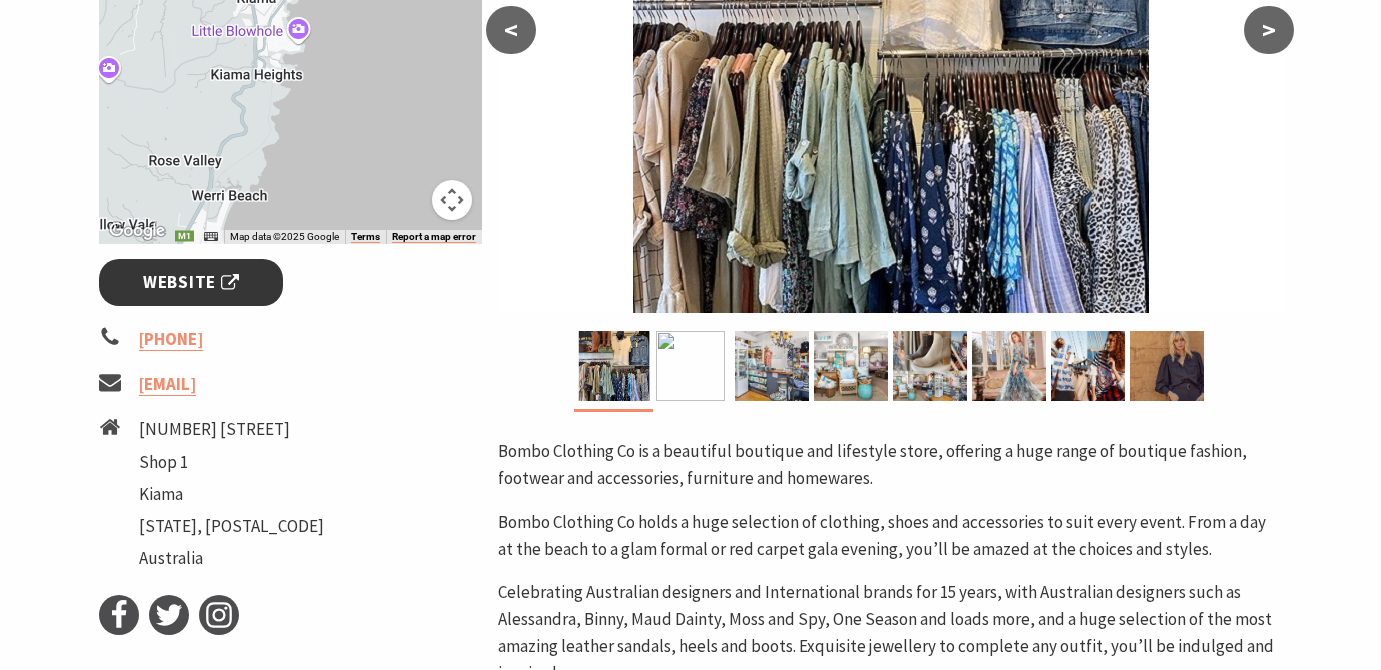 click on "Website" at bounding box center [191, 282] 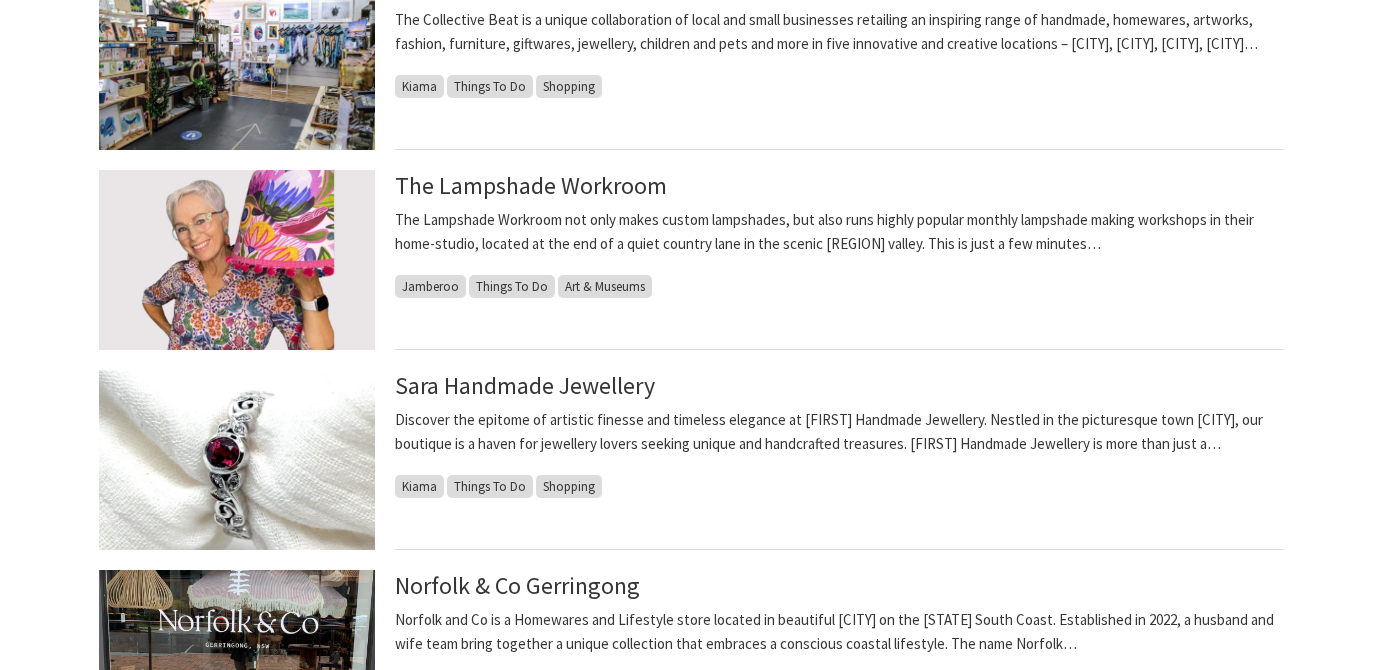 scroll, scrollTop: 1035, scrollLeft: 0, axis: vertical 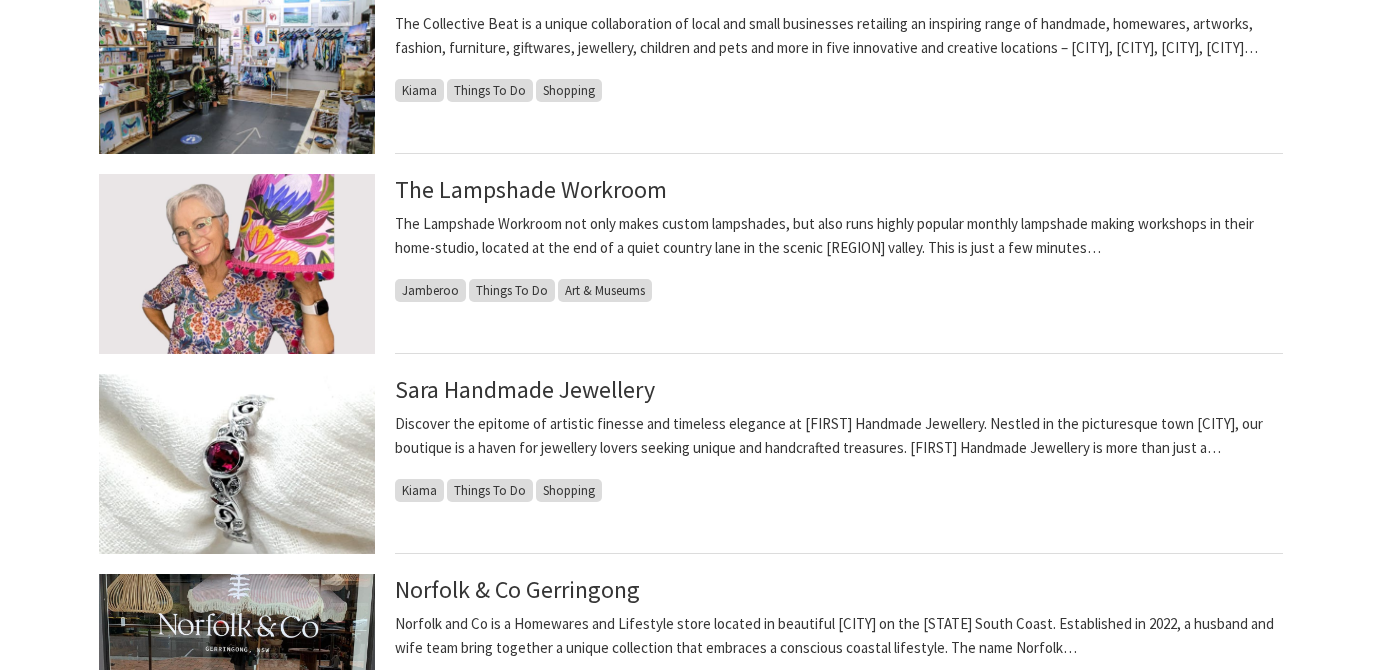 click at bounding box center (237, 464) 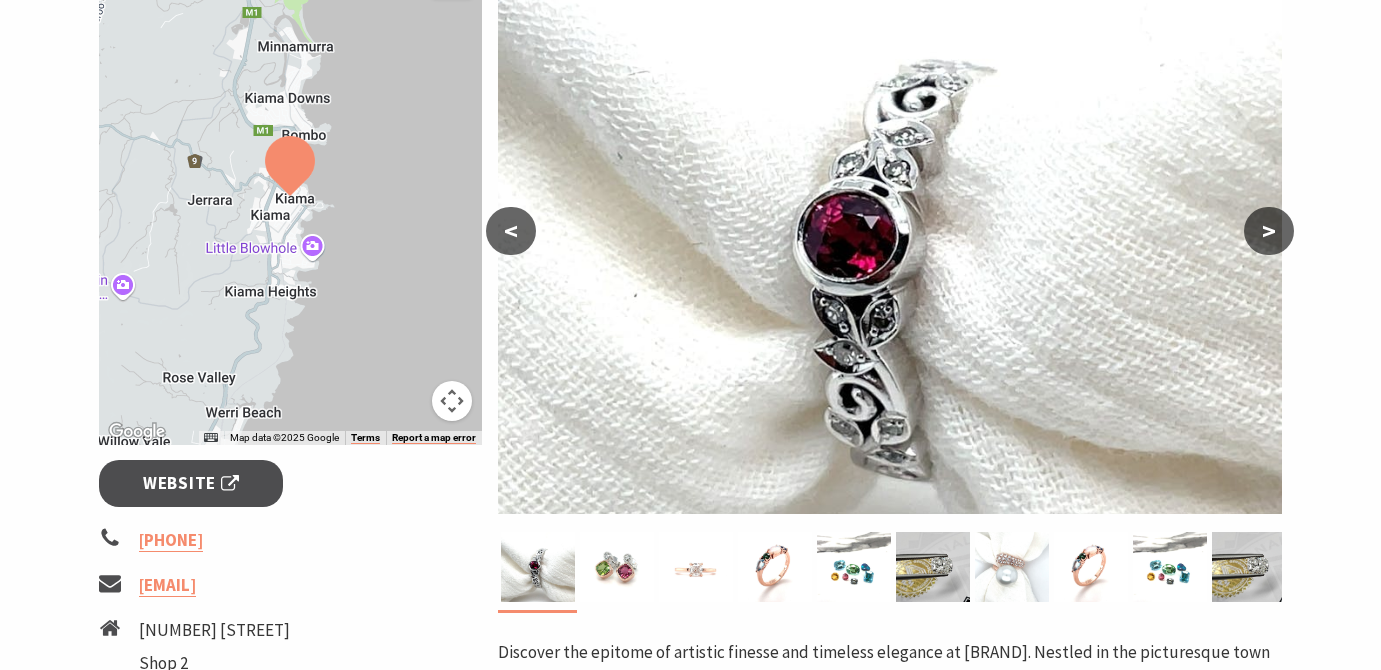 scroll, scrollTop: 374, scrollLeft: 0, axis: vertical 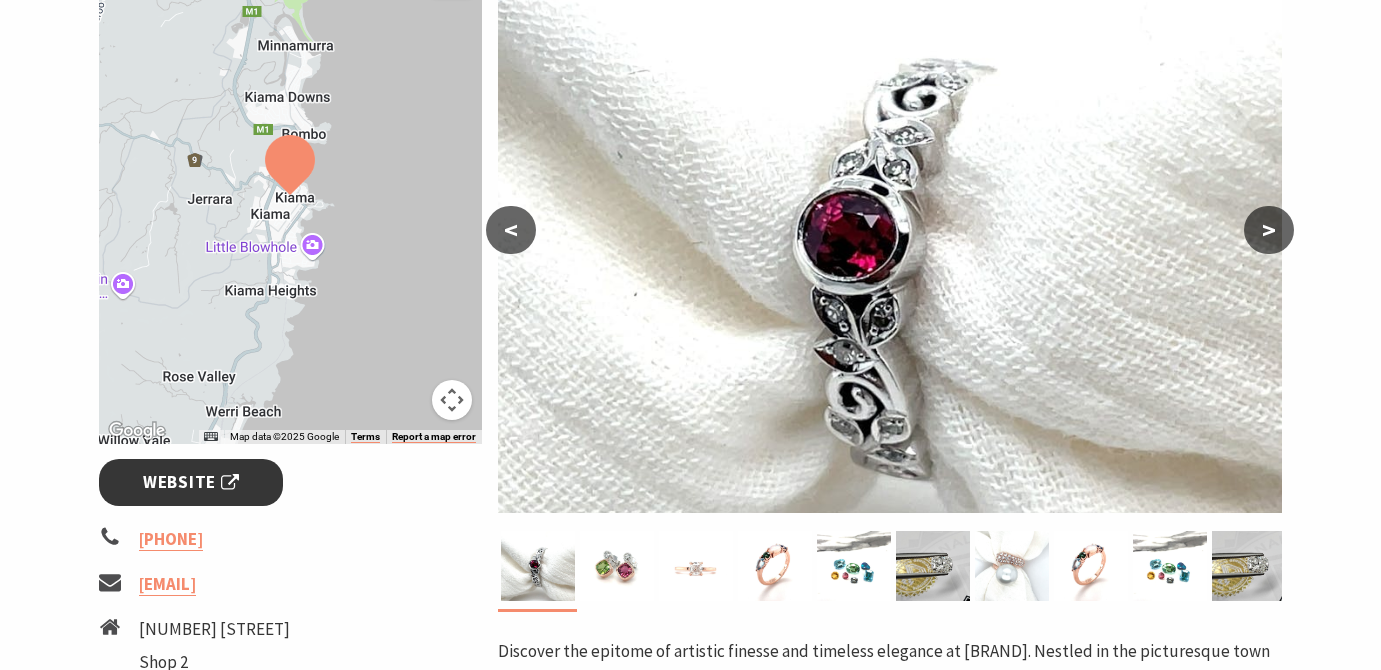 click on "Website" at bounding box center [191, 482] 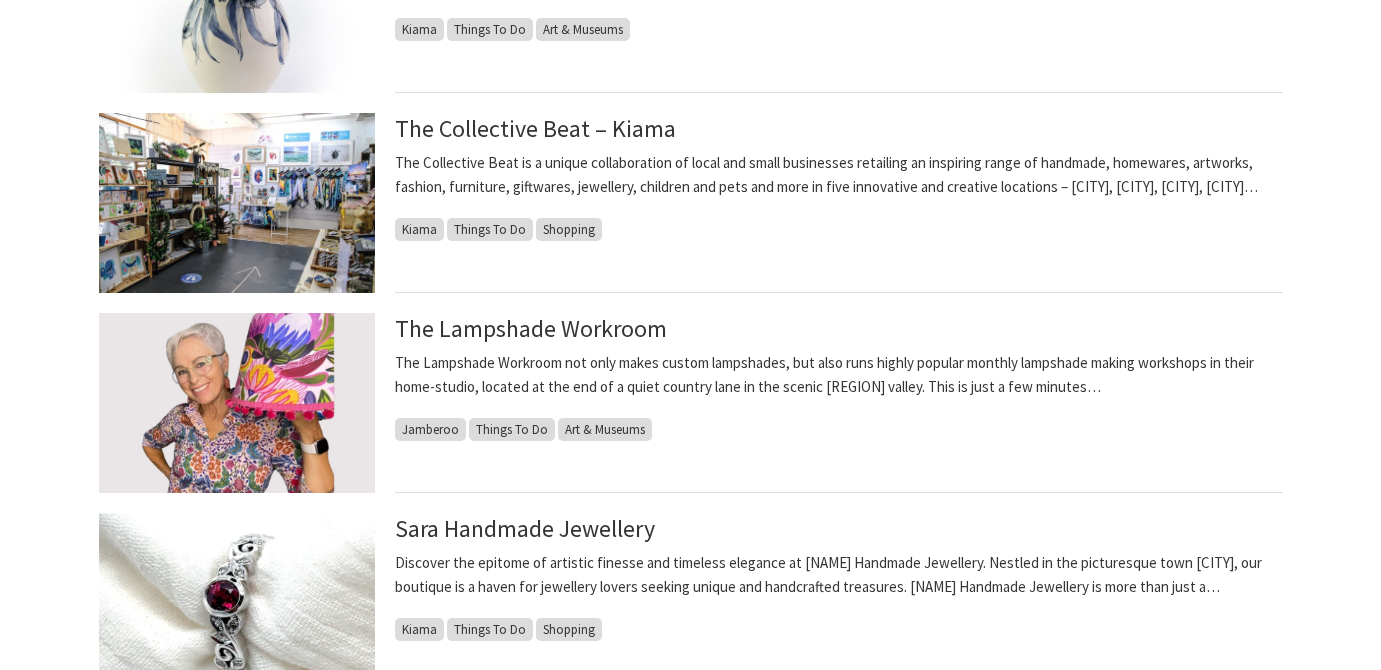 scroll, scrollTop: 892, scrollLeft: 0, axis: vertical 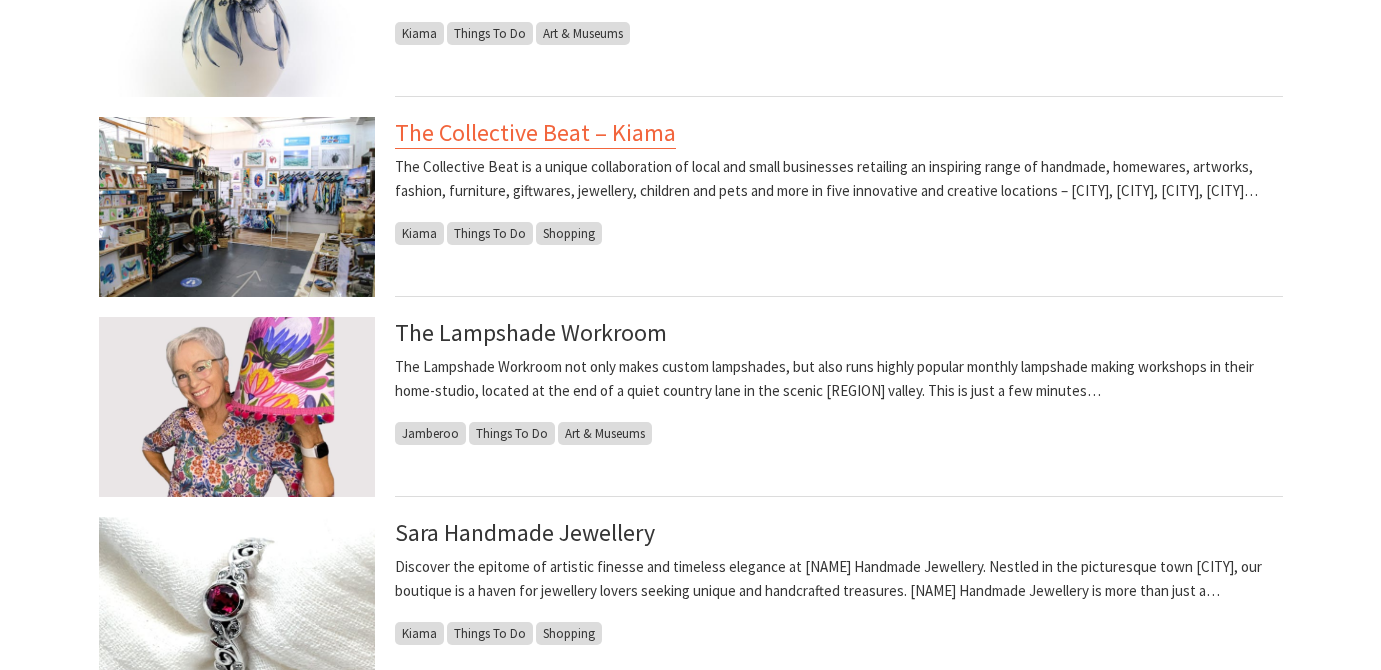 click on "The Collective Beat – Kiama" at bounding box center (535, 133) 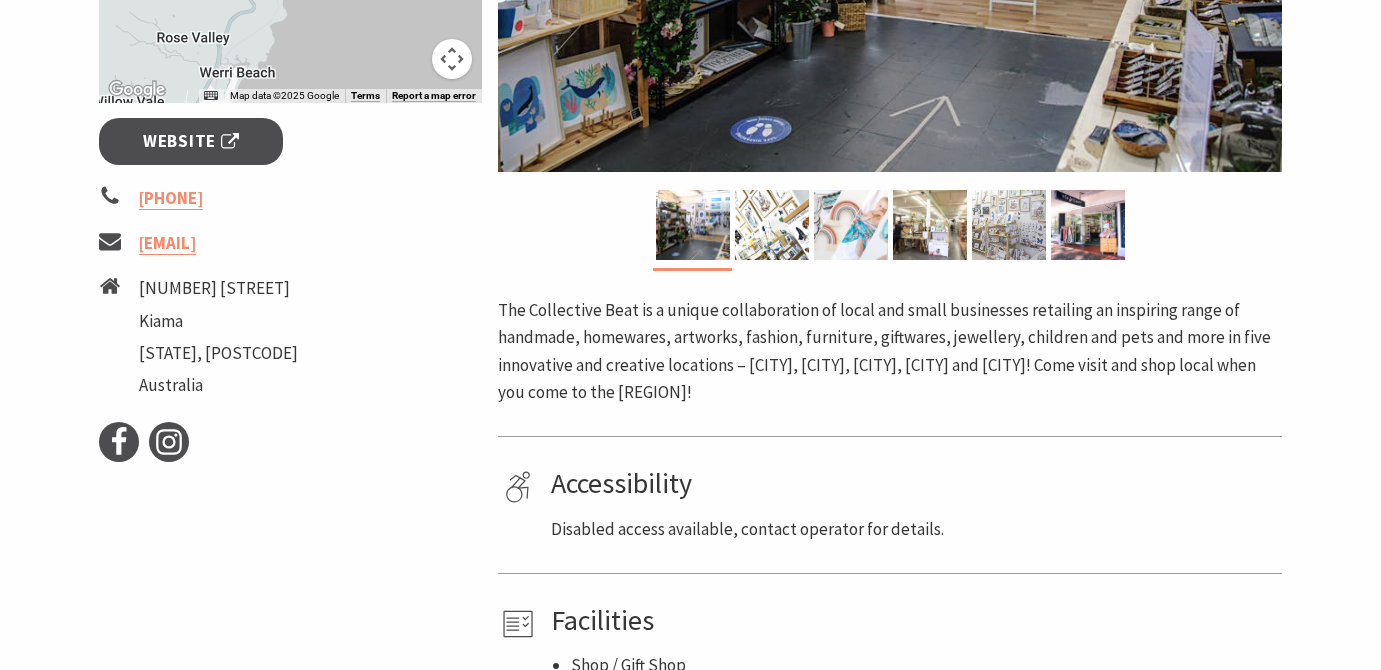scroll, scrollTop: 725, scrollLeft: 0, axis: vertical 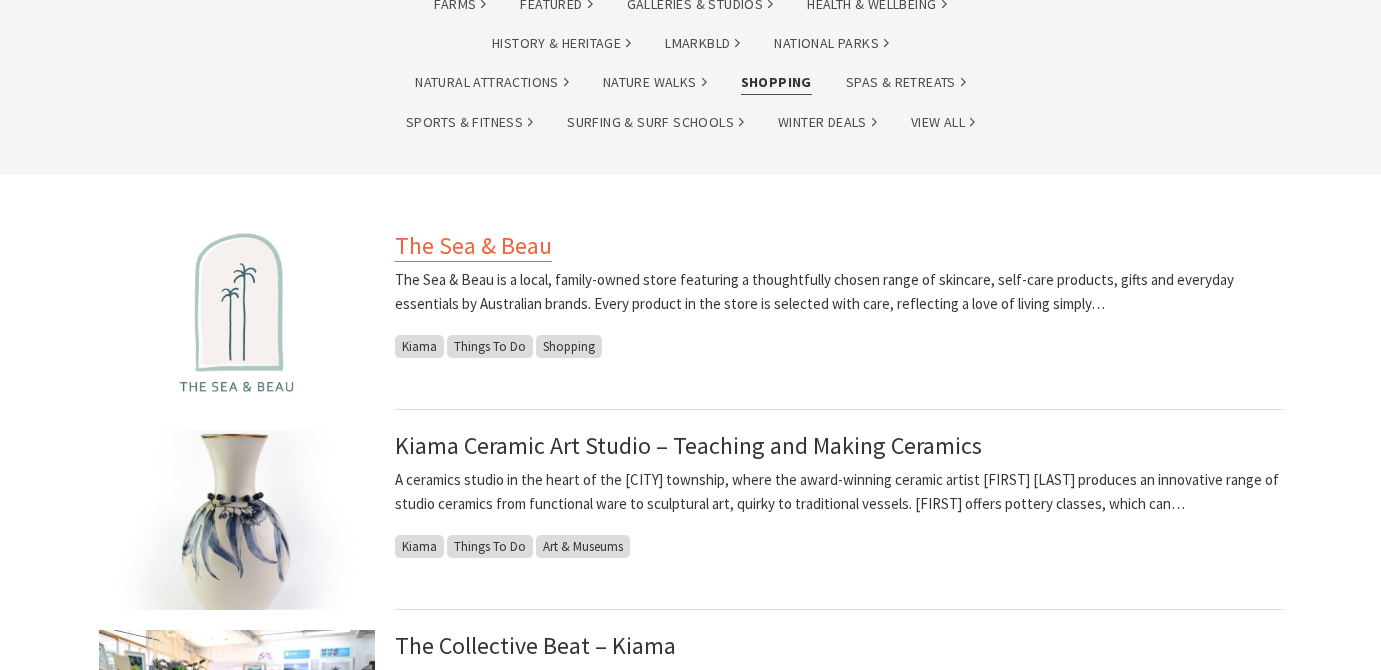 click on "The Sea & Beau" at bounding box center [473, 246] 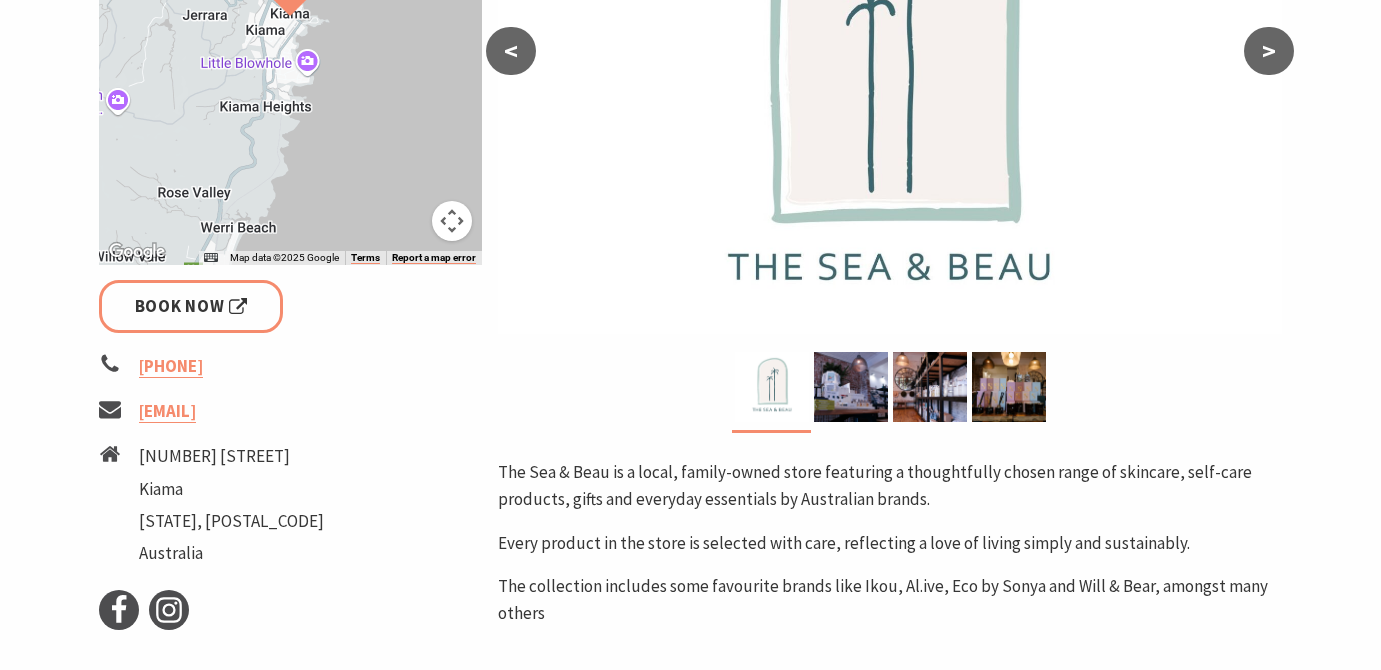 scroll, scrollTop: 641, scrollLeft: 0, axis: vertical 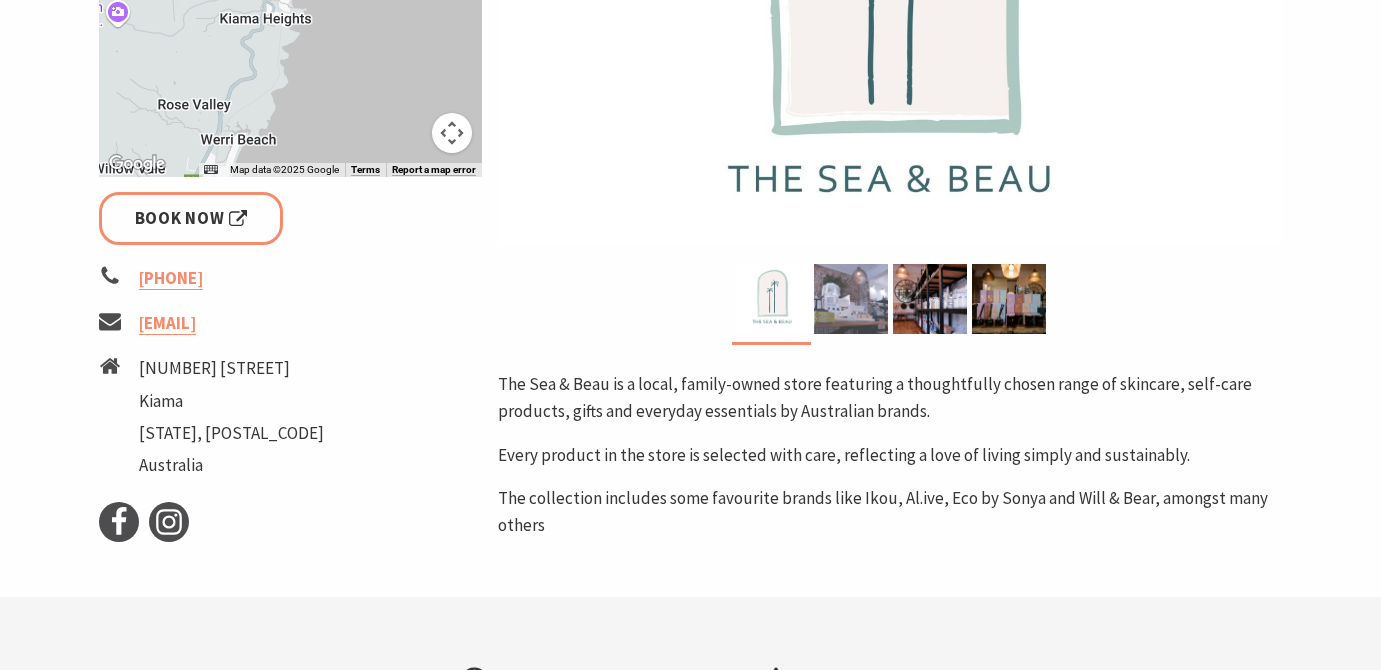 click at bounding box center [851, 299] 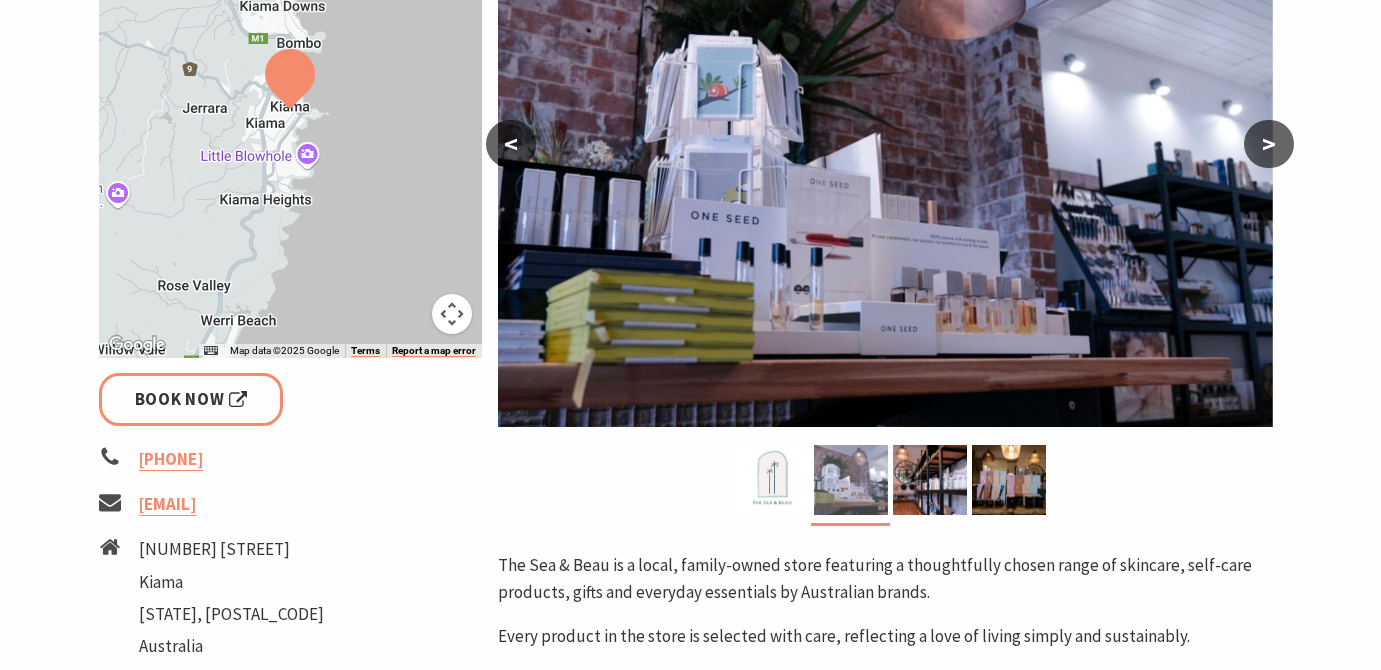 scroll, scrollTop: 455, scrollLeft: 0, axis: vertical 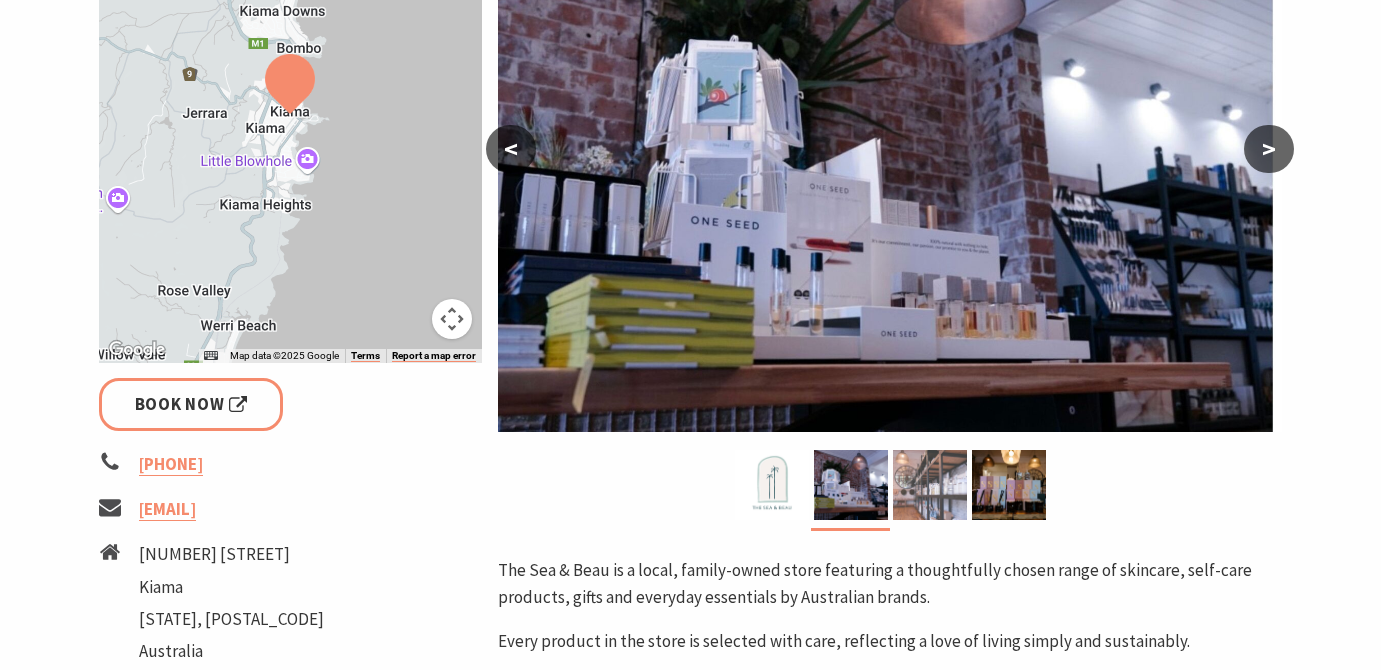 click at bounding box center [930, 485] 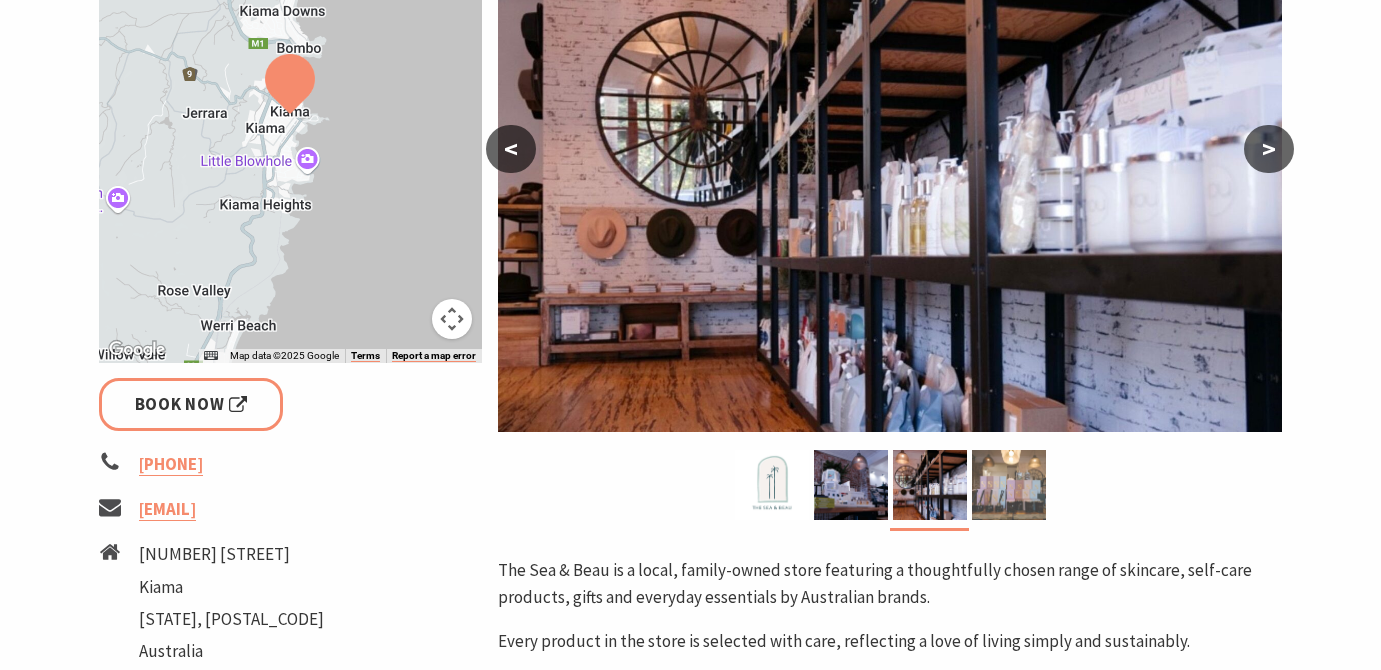 click at bounding box center [1009, 485] 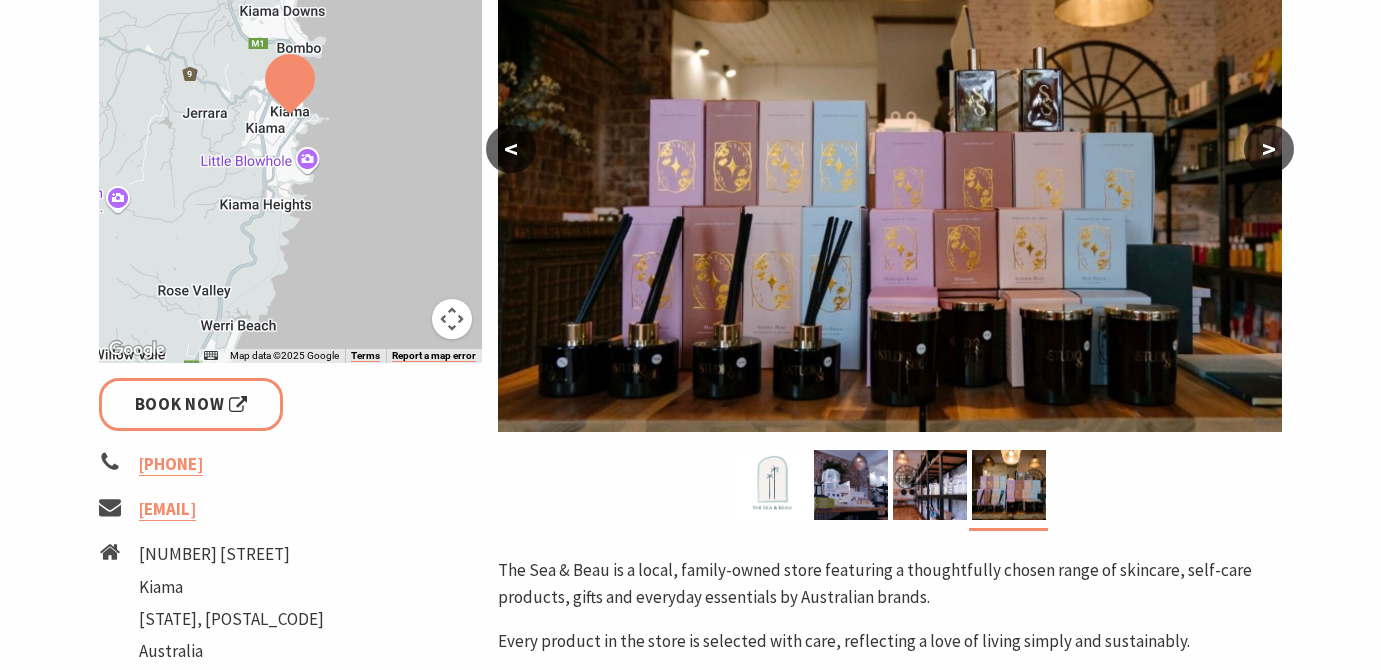 scroll, scrollTop: 0, scrollLeft: 0, axis: both 